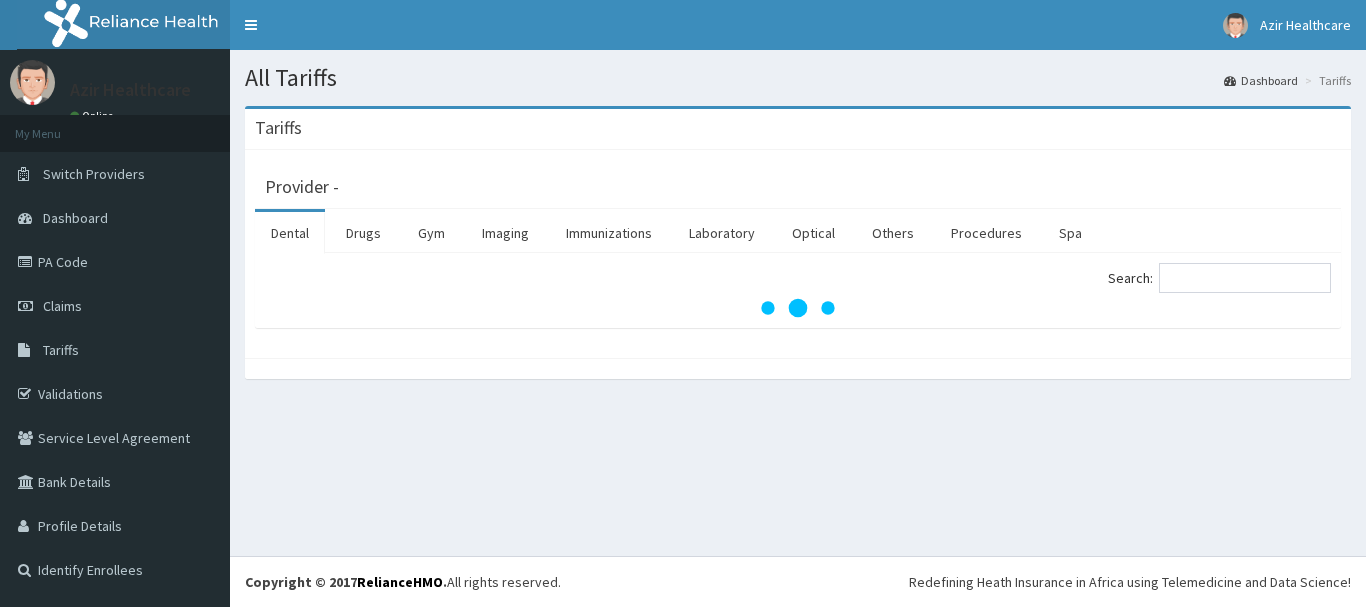 scroll, scrollTop: 0, scrollLeft: 0, axis: both 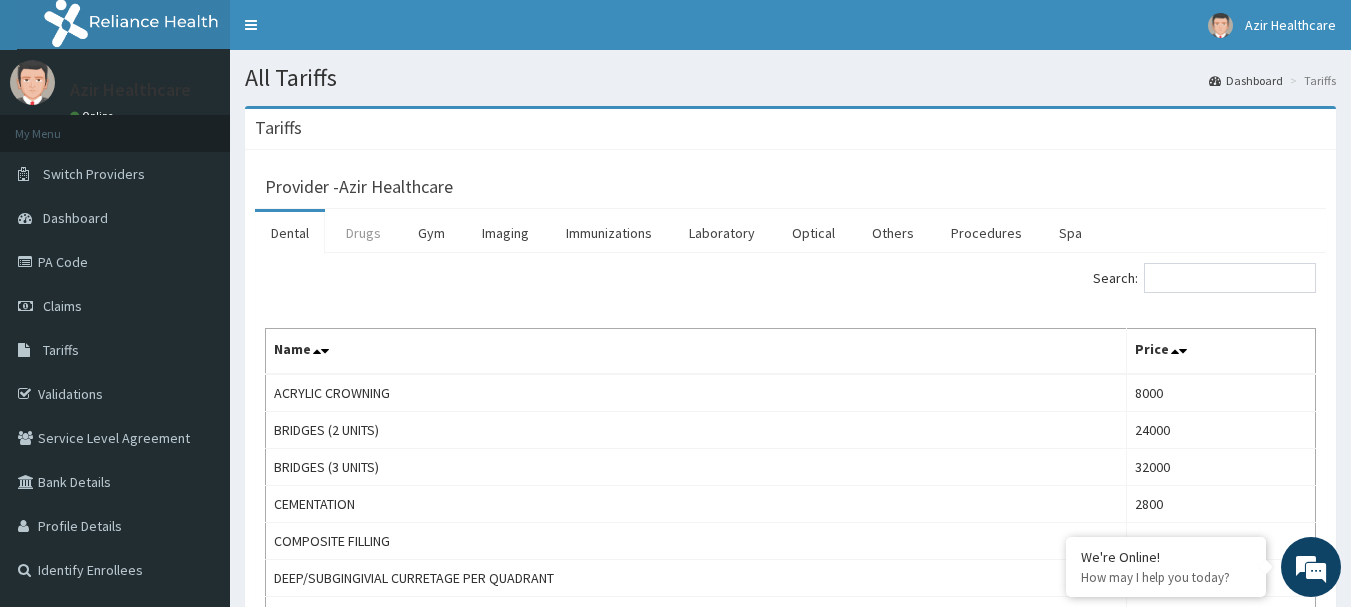 click on "Drugs" at bounding box center (363, 233) 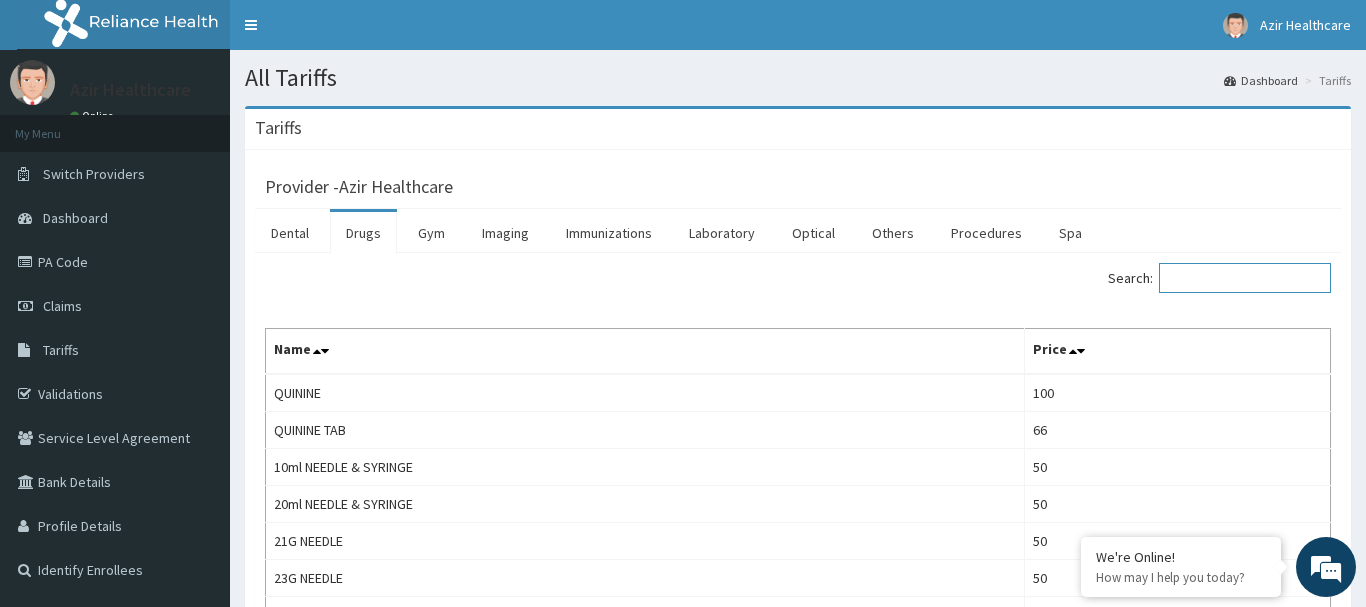 click on "Search:" at bounding box center [1245, 278] 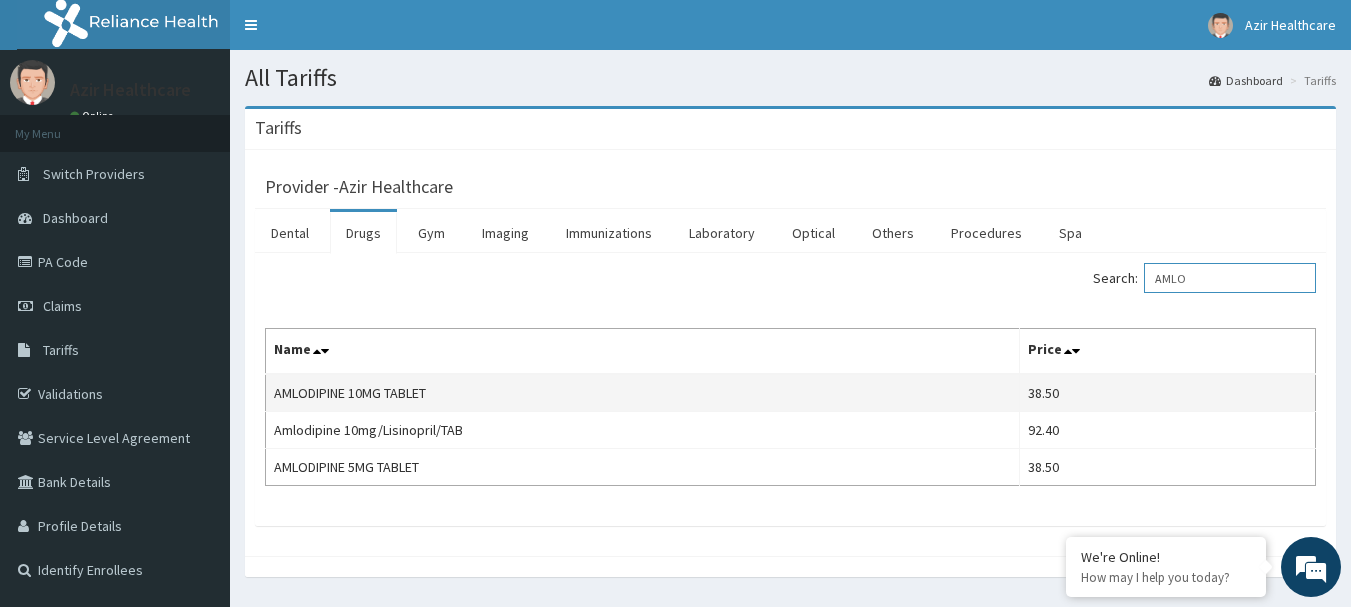scroll, scrollTop: 0, scrollLeft: 0, axis: both 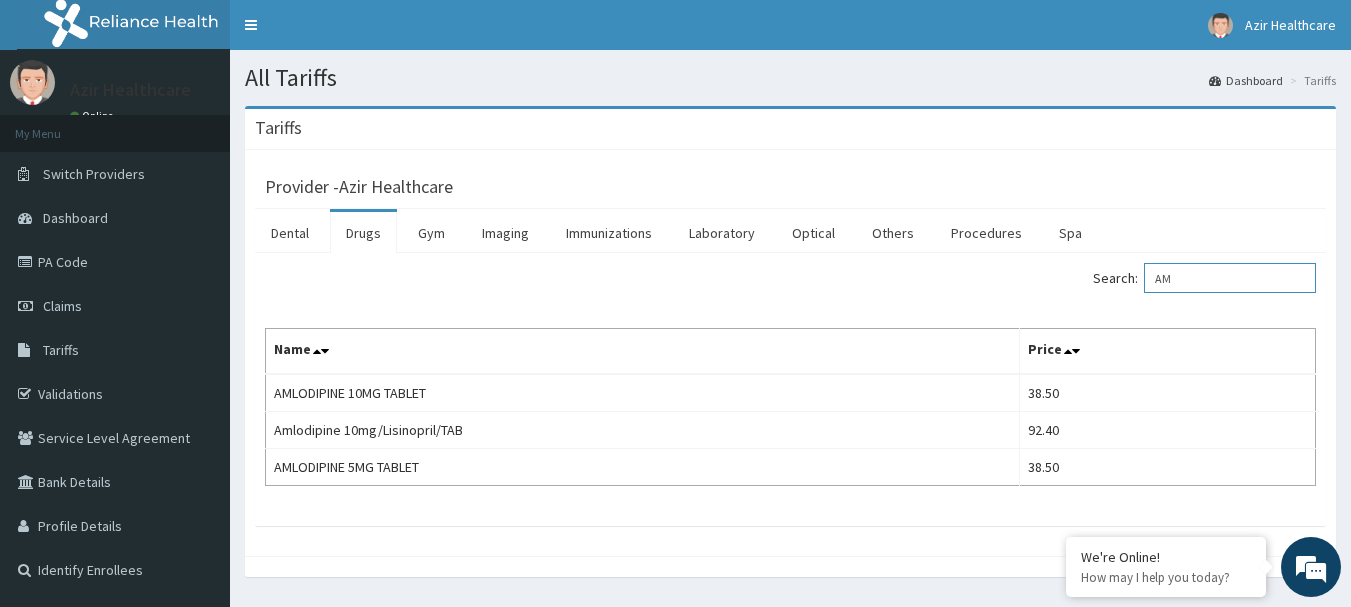 type on "A" 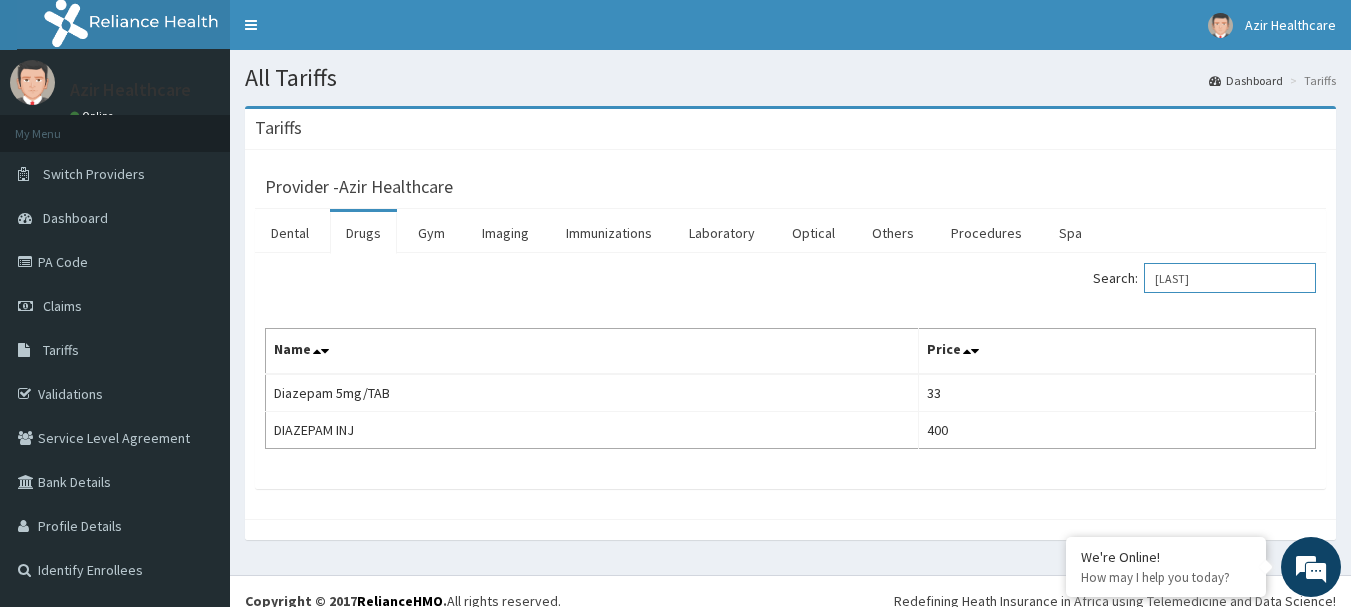 type on "DIAZE" 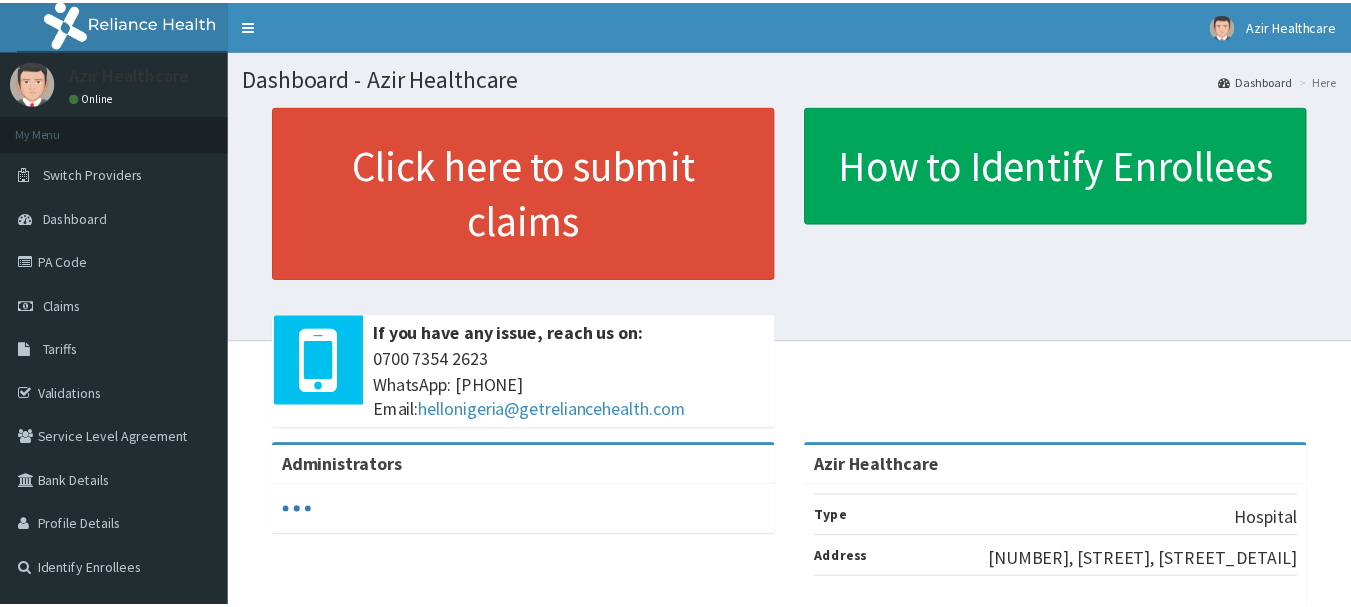 scroll, scrollTop: 0, scrollLeft: 0, axis: both 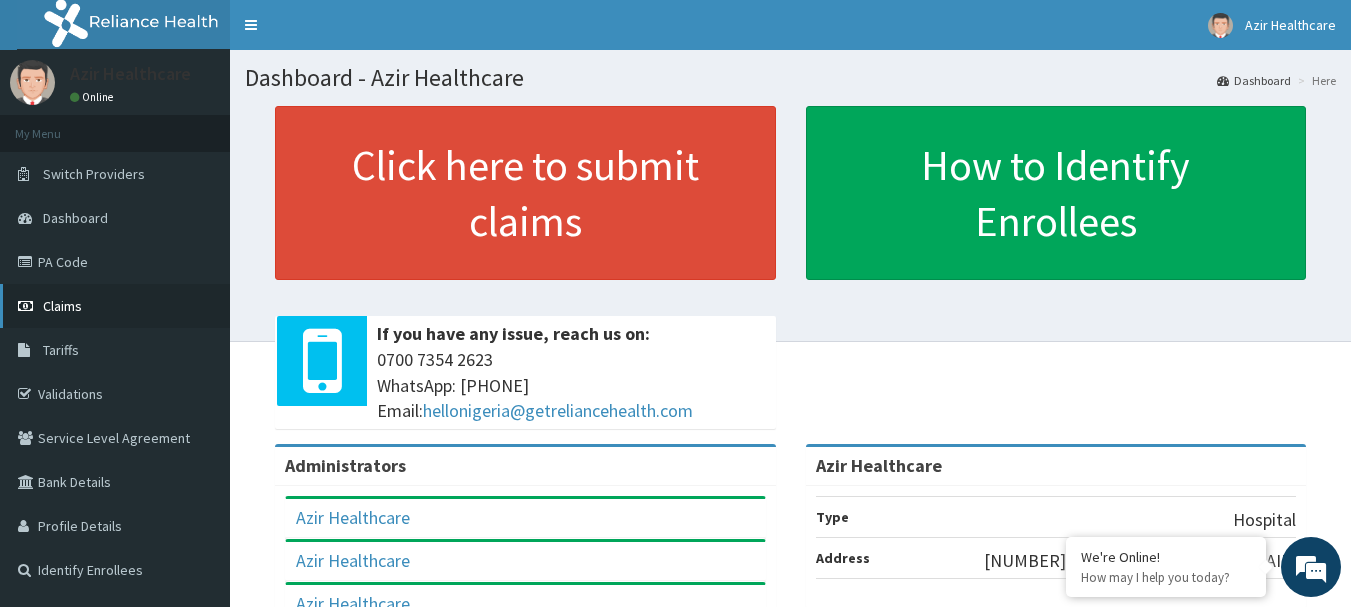click on "Claims" at bounding box center [62, 306] 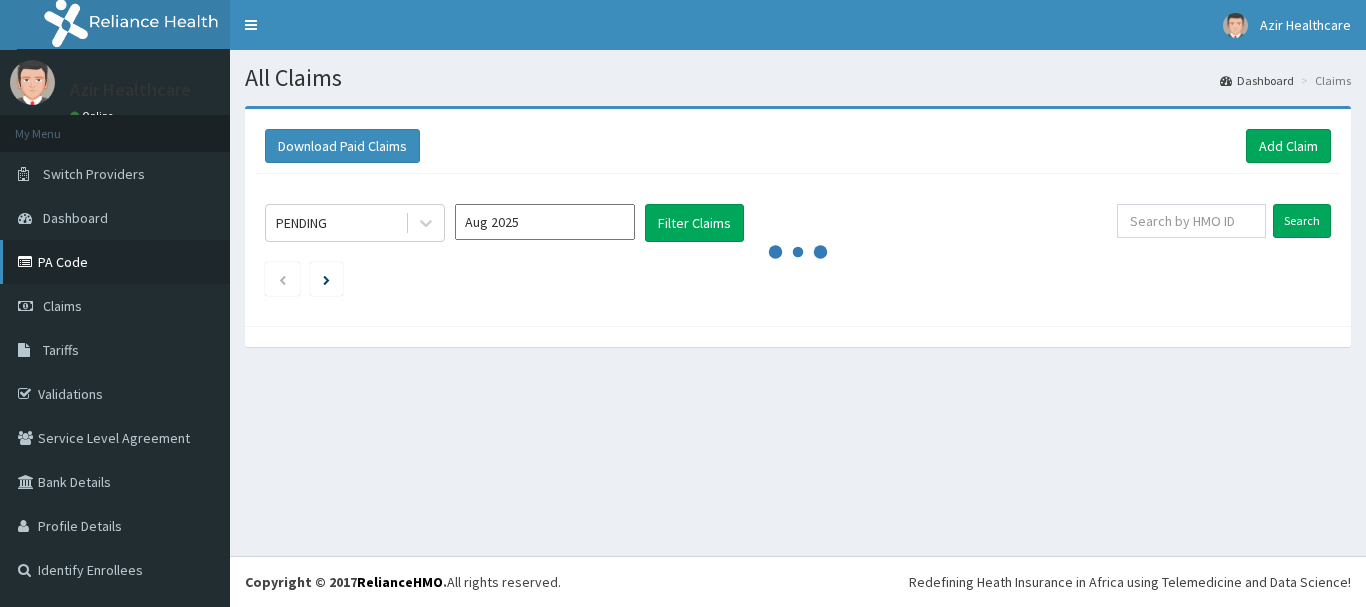 scroll, scrollTop: 0, scrollLeft: 0, axis: both 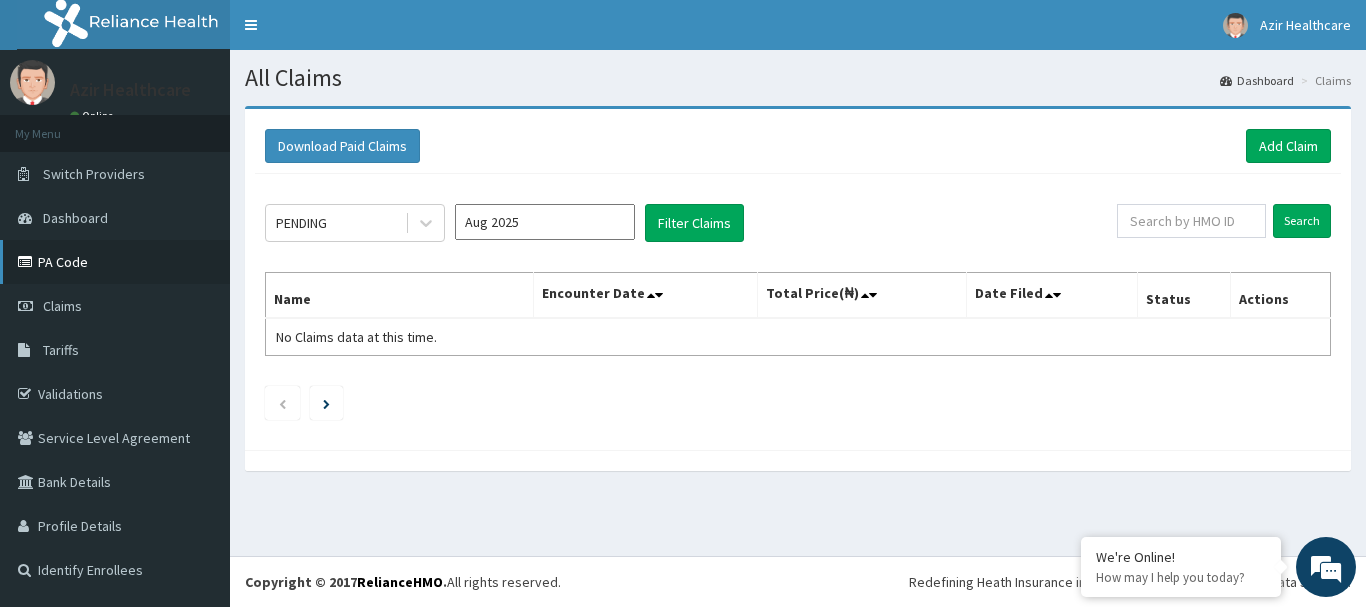 click on "PA Code" at bounding box center [115, 262] 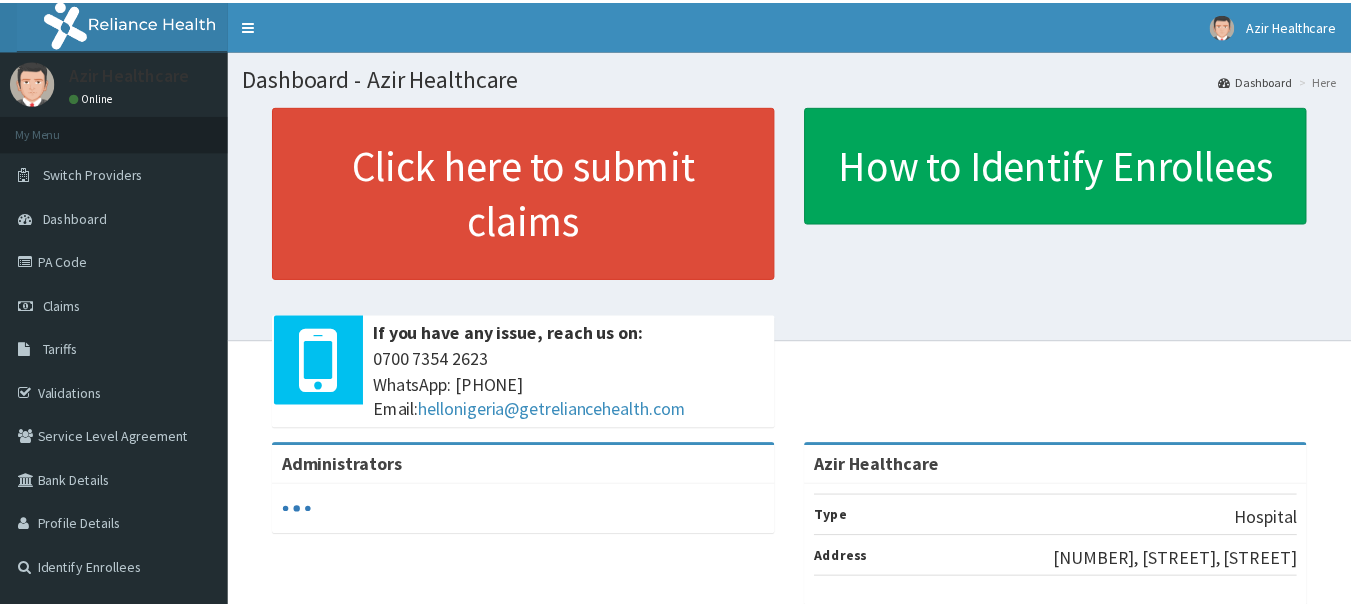 scroll, scrollTop: 0, scrollLeft: 0, axis: both 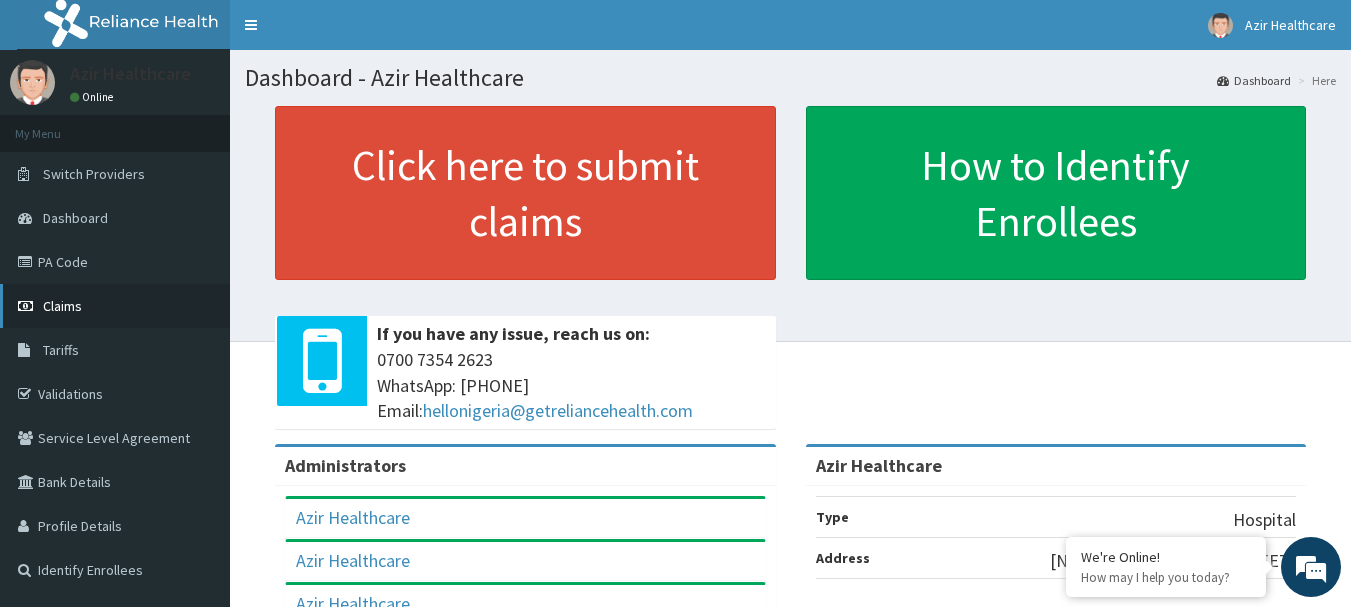 click on "Claims" at bounding box center [62, 306] 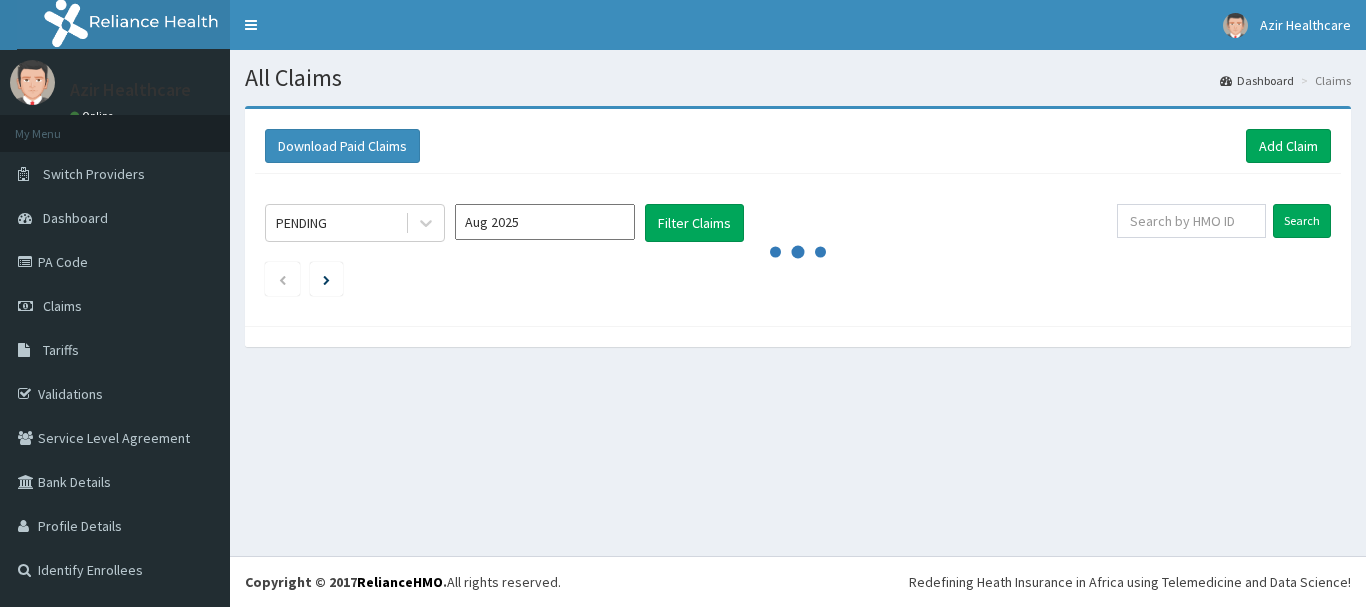 scroll, scrollTop: 0, scrollLeft: 0, axis: both 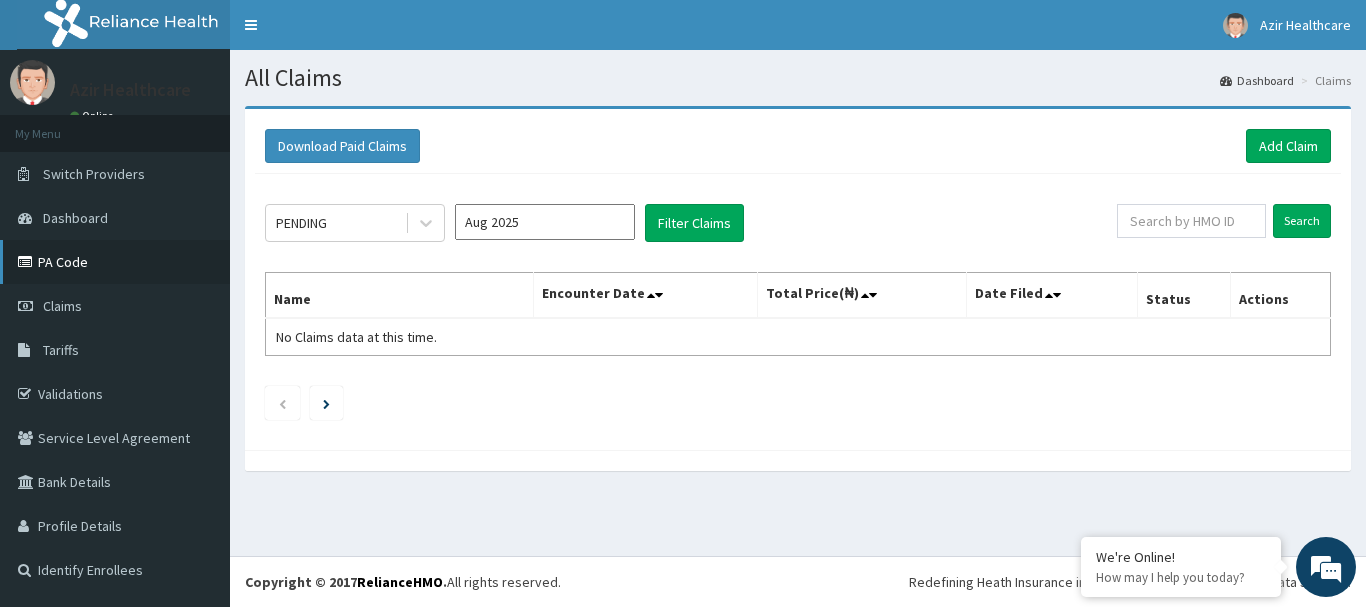 click on "PA Code" at bounding box center [115, 262] 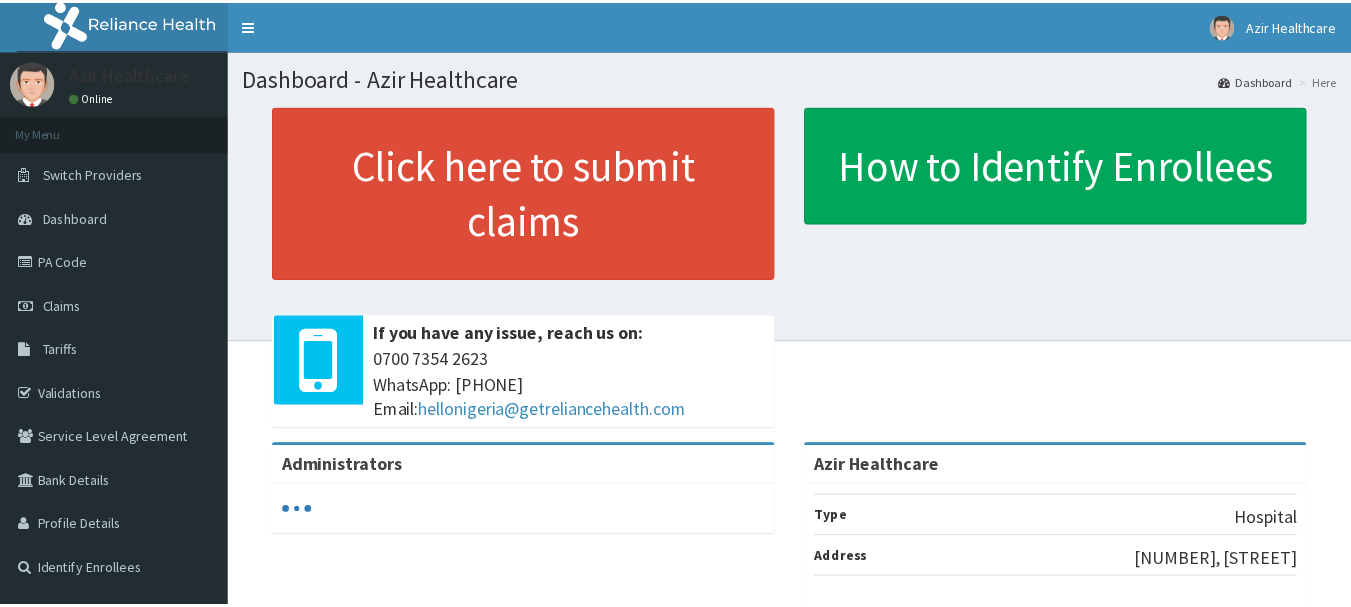 scroll, scrollTop: 0, scrollLeft: 0, axis: both 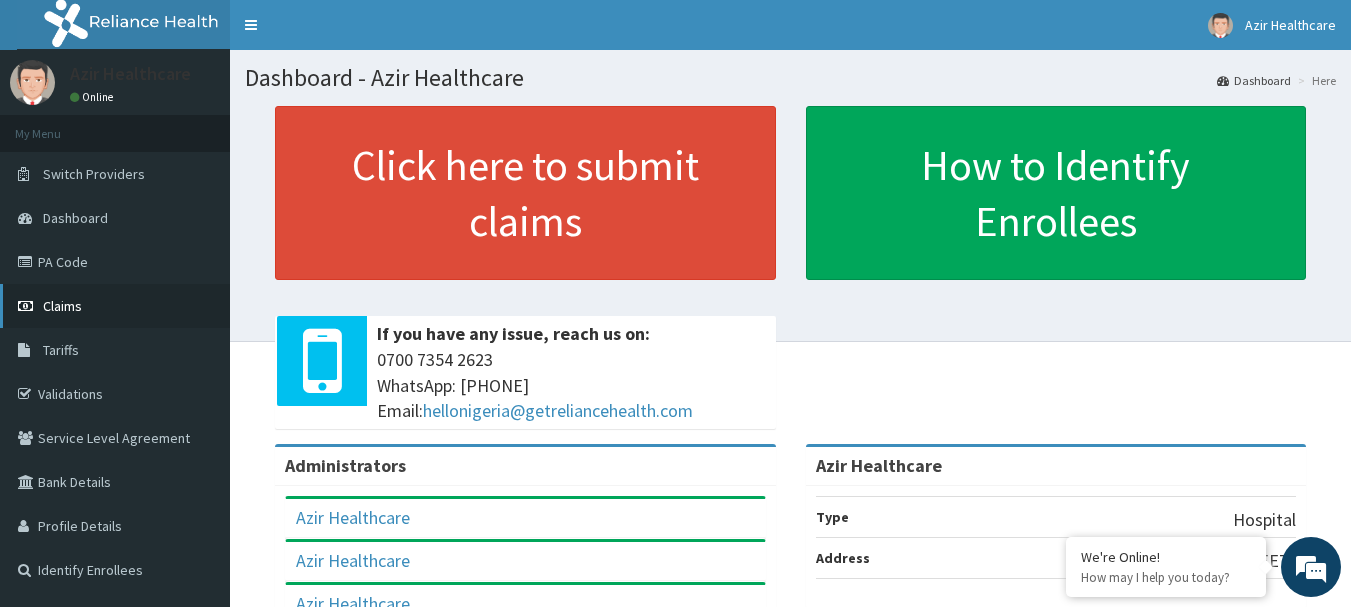click on "Claims" at bounding box center (62, 306) 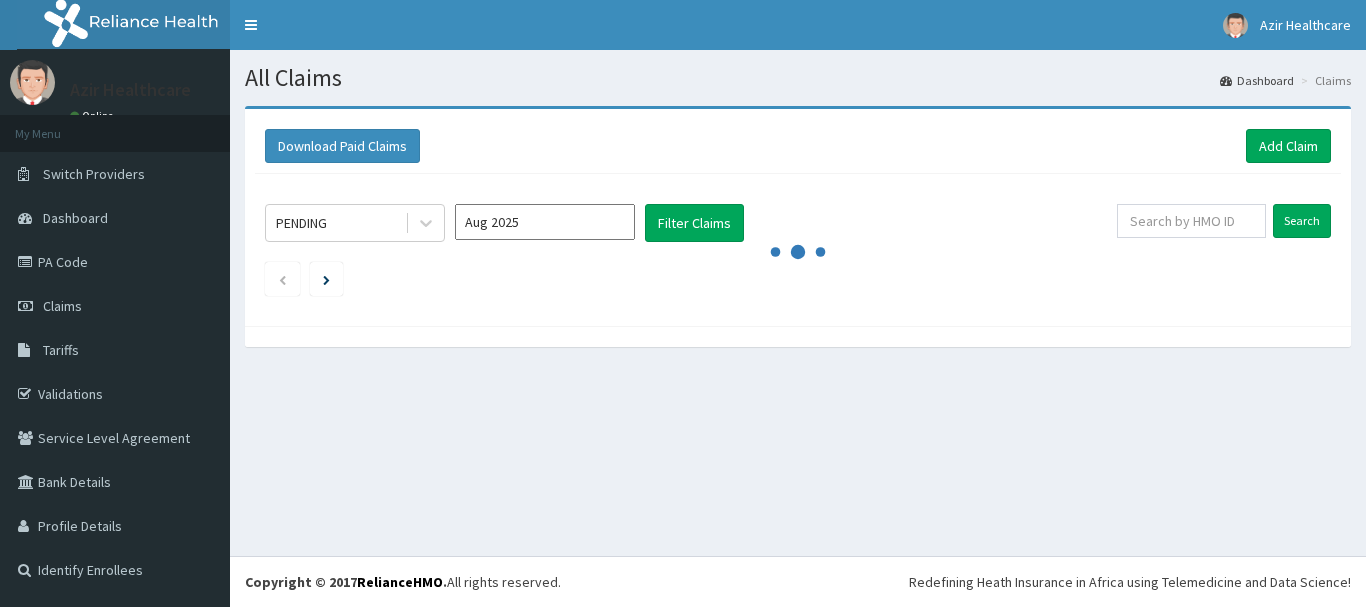 scroll, scrollTop: 0, scrollLeft: 0, axis: both 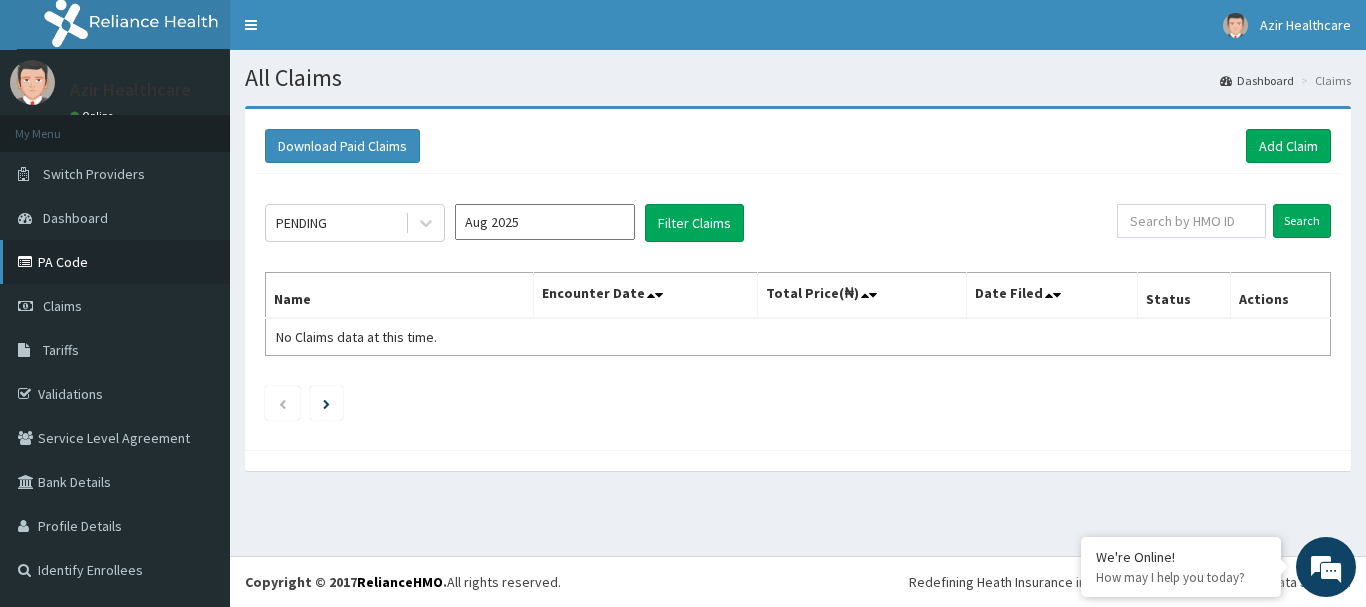 click on "PA Code" at bounding box center [115, 262] 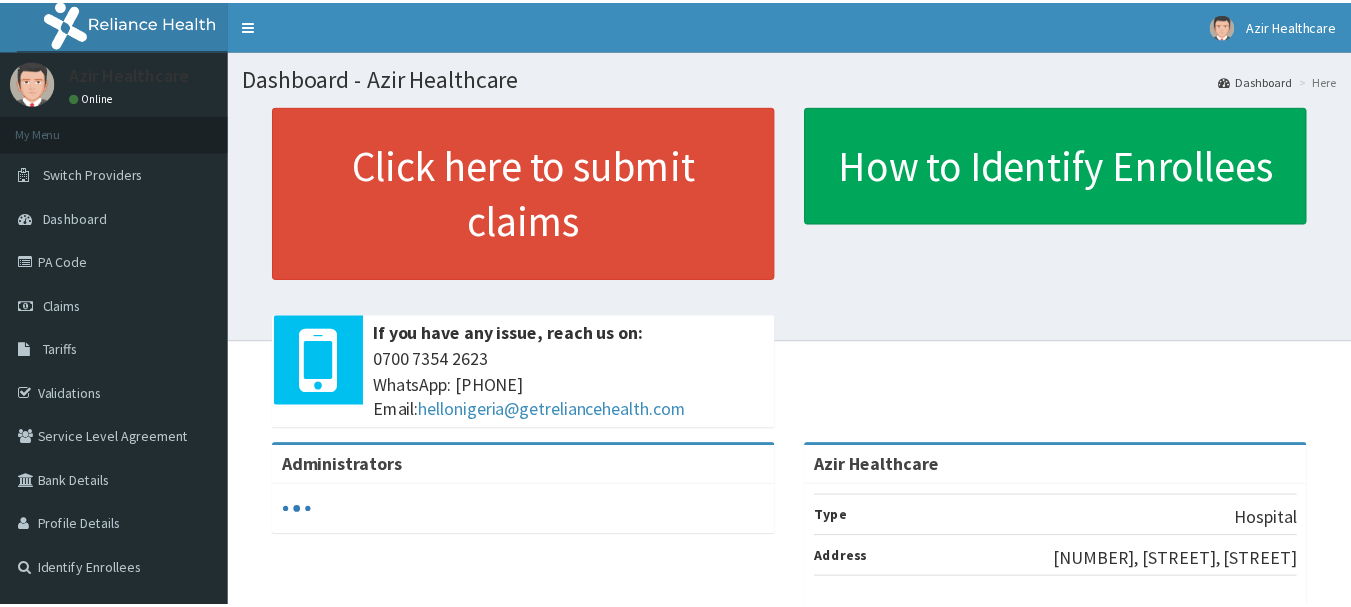 scroll, scrollTop: 0, scrollLeft: 0, axis: both 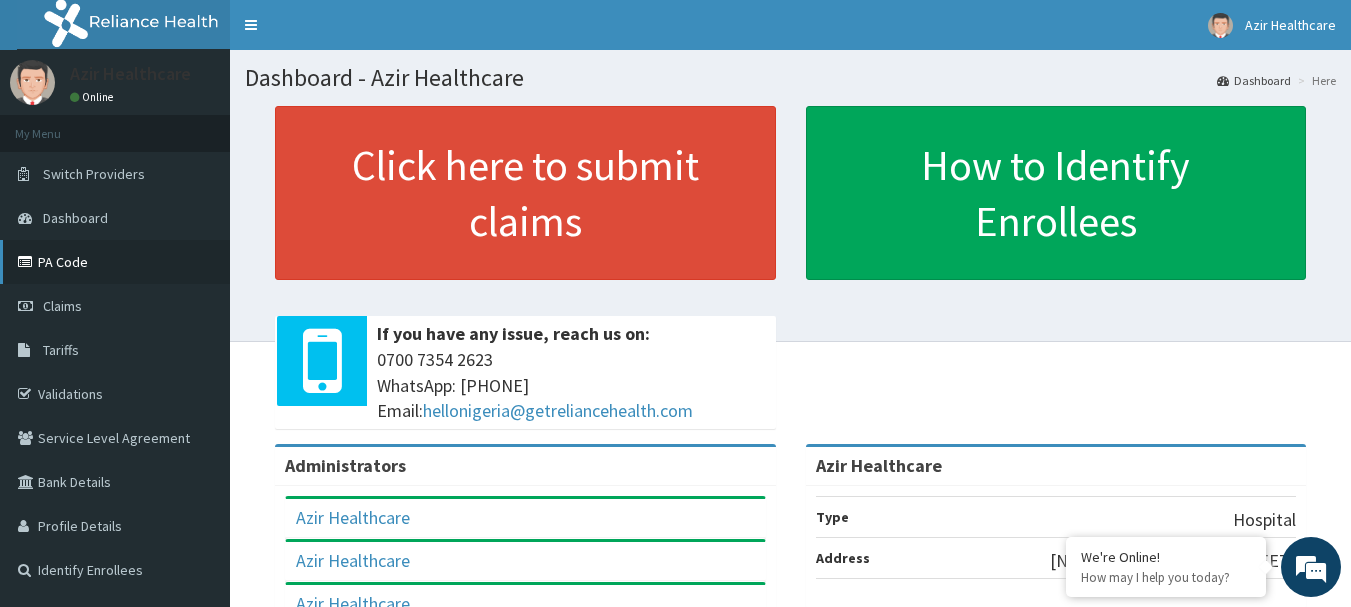 click on "PA Code" at bounding box center [115, 262] 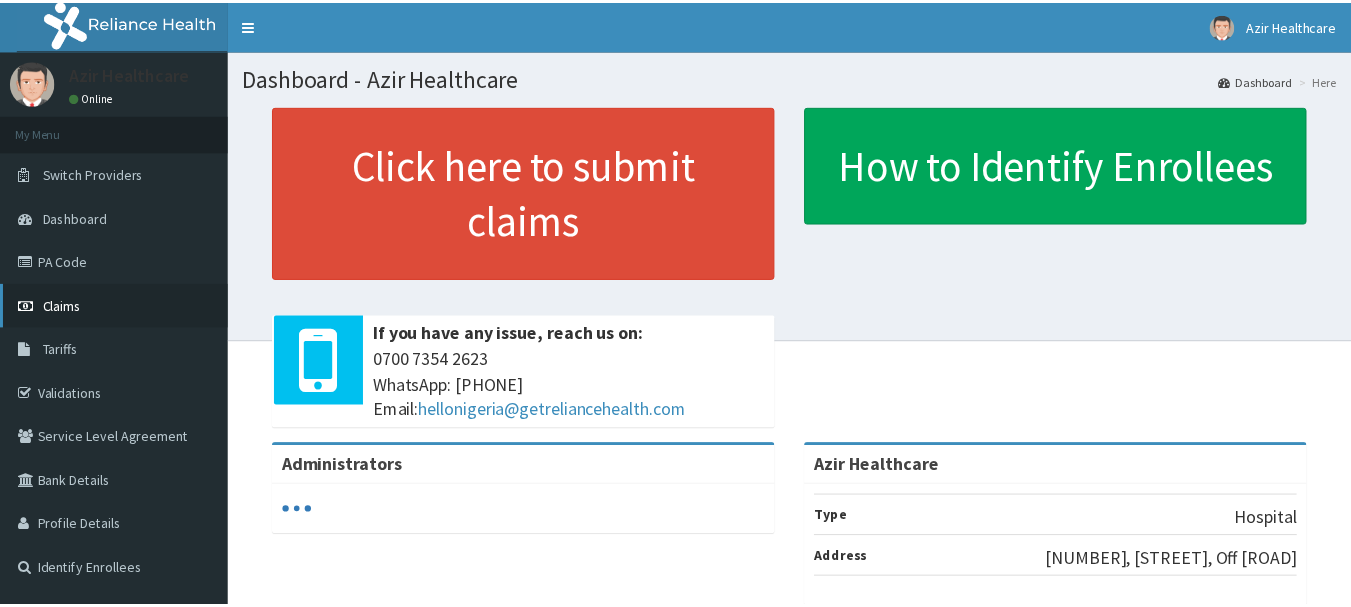 scroll, scrollTop: 0, scrollLeft: 0, axis: both 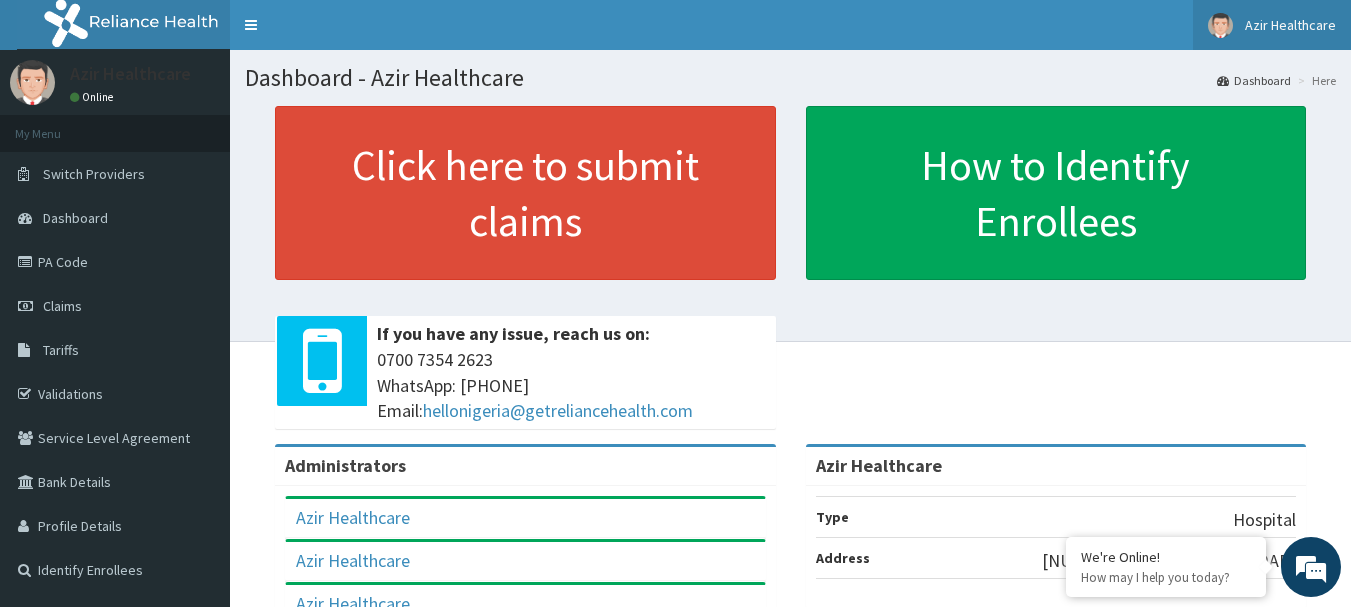 click at bounding box center [1220, 25] 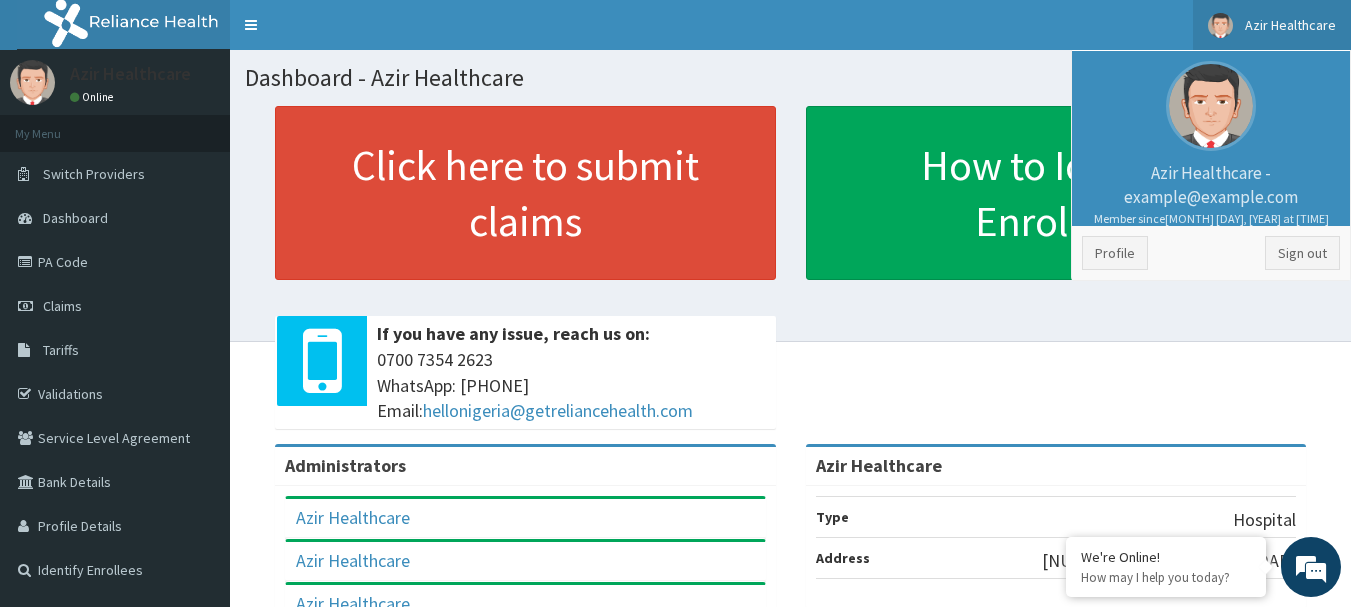 scroll, scrollTop: 0, scrollLeft: 0, axis: both 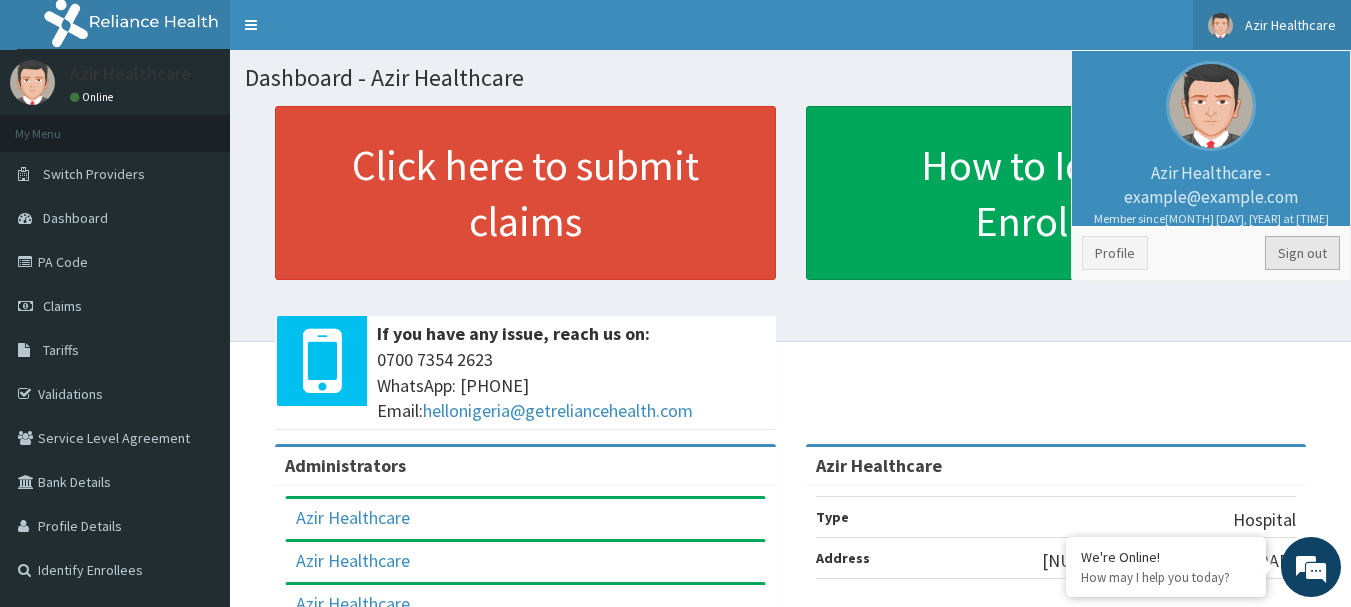click on "Sign out" at bounding box center (1302, 253) 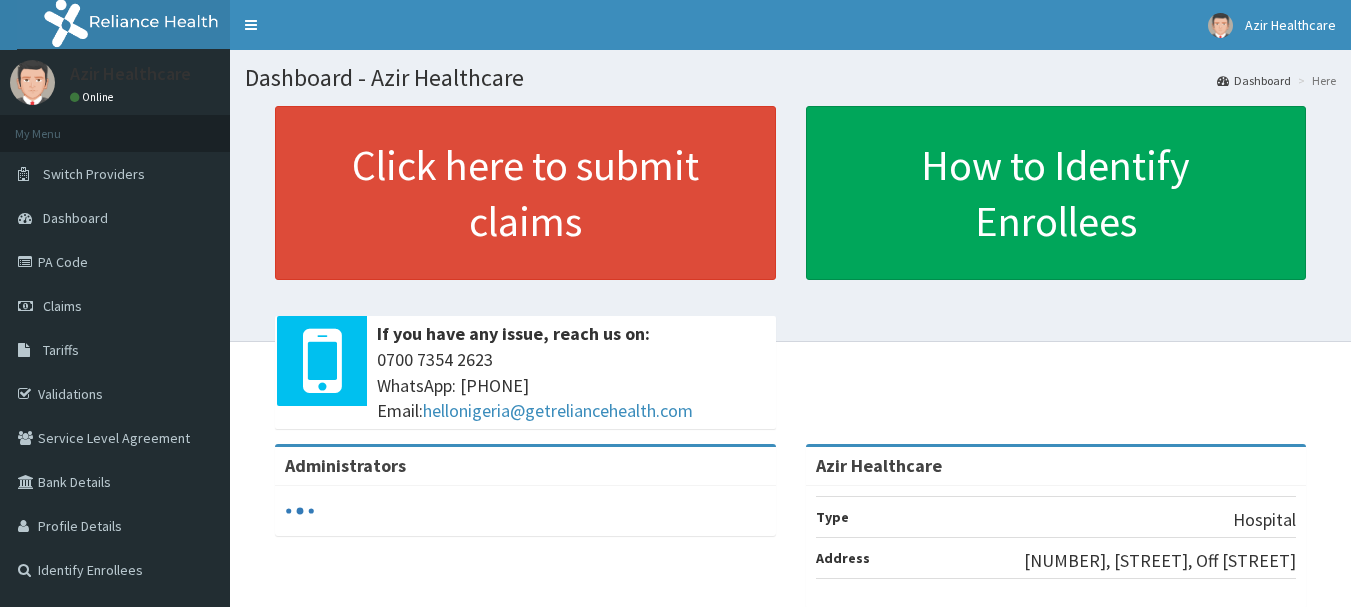 scroll, scrollTop: 0, scrollLeft: 0, axis: both 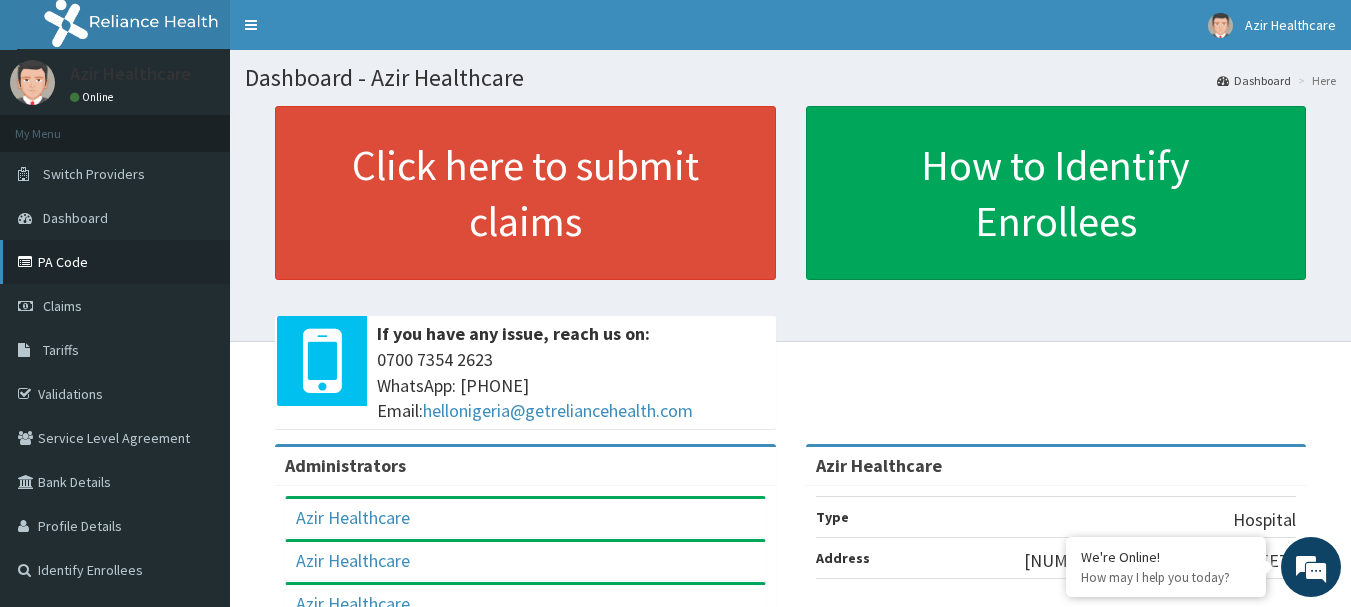 click on "PA Code" at bounding box center [115, 262] 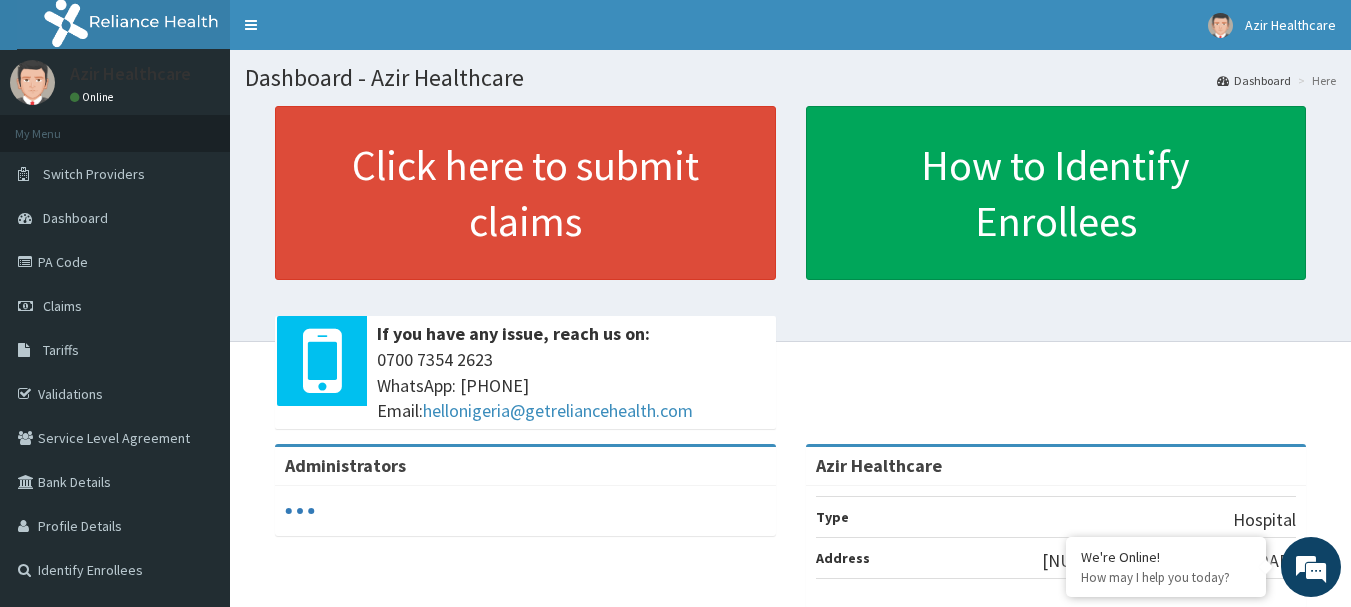 scroll, scrollTop: 0, scrollLeft: 0, axis: both 